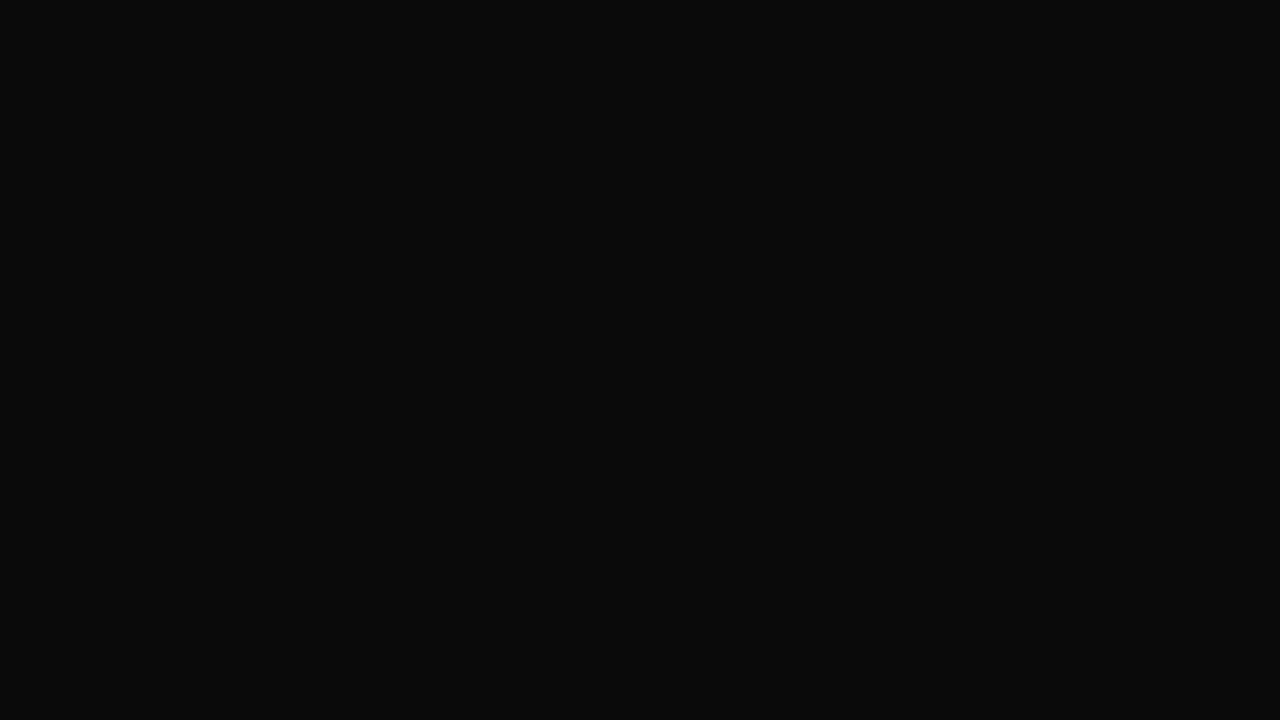 scroll, scrollTop: 0, scrollLeft: 0, axis: both 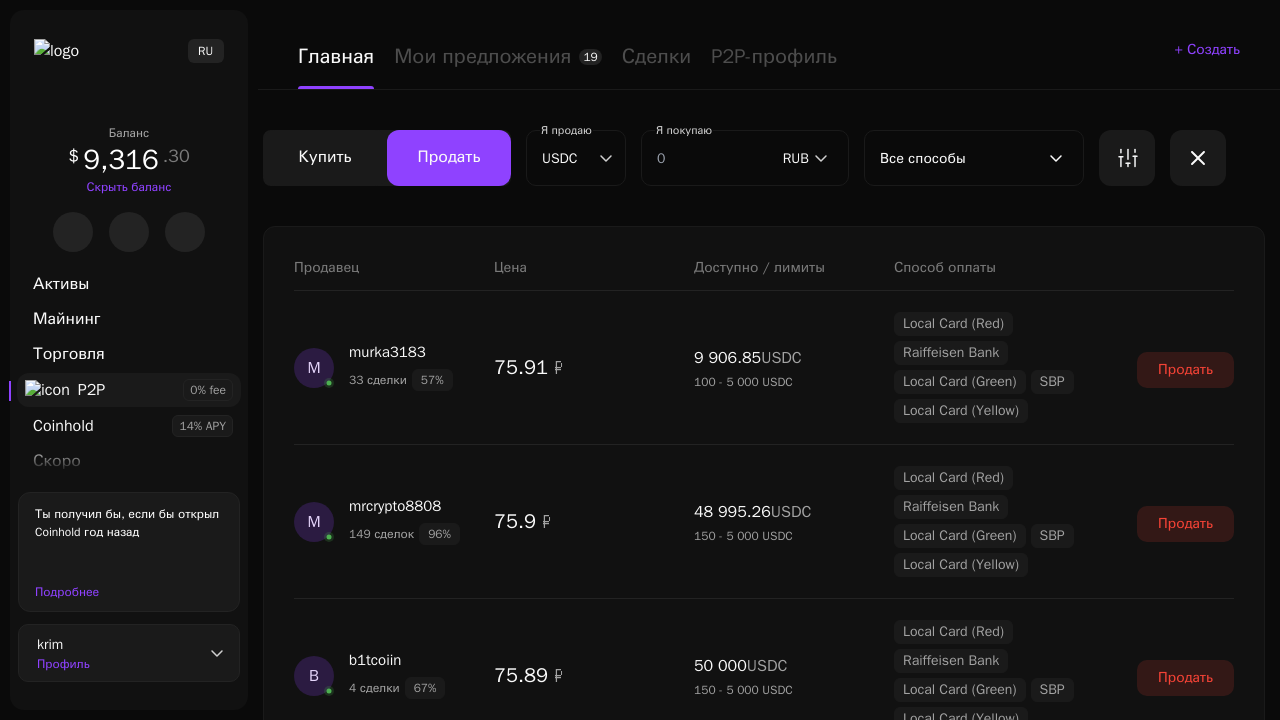 click on "Показать еще" at bounding box center (764, 2455) 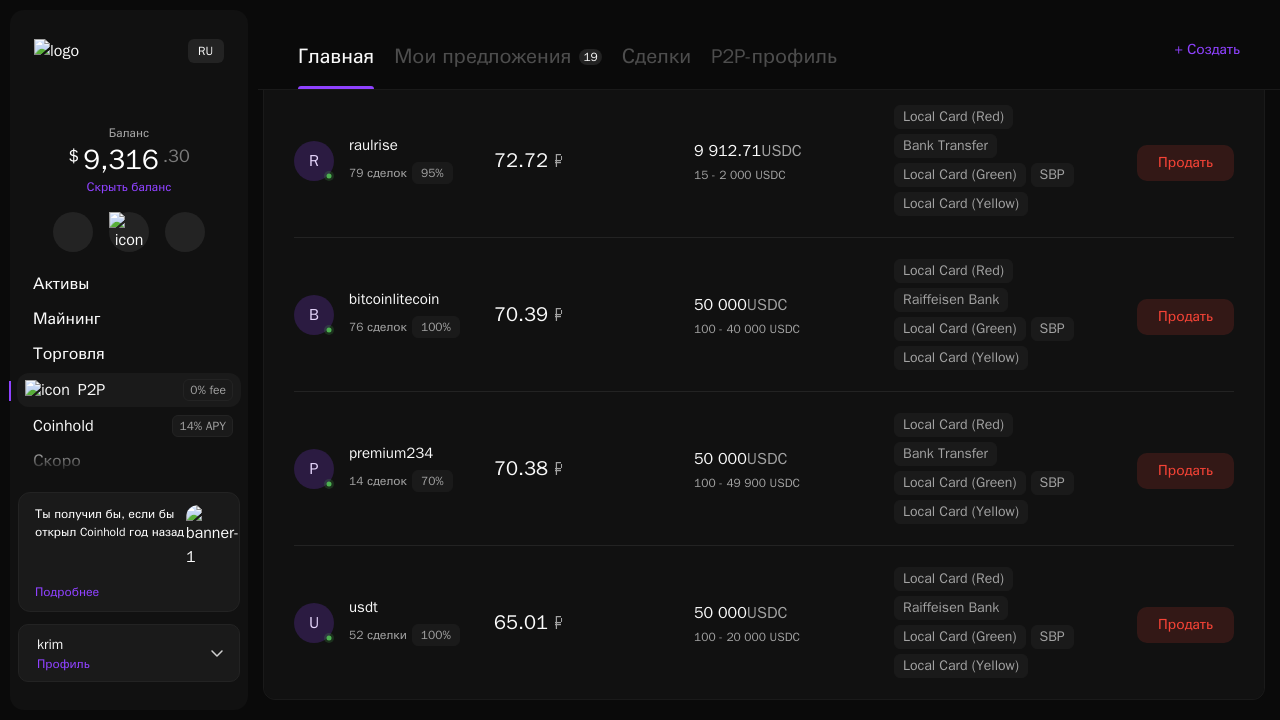 scroll, scrollTop: 1827, scrollLeft: 0, axis: vertical 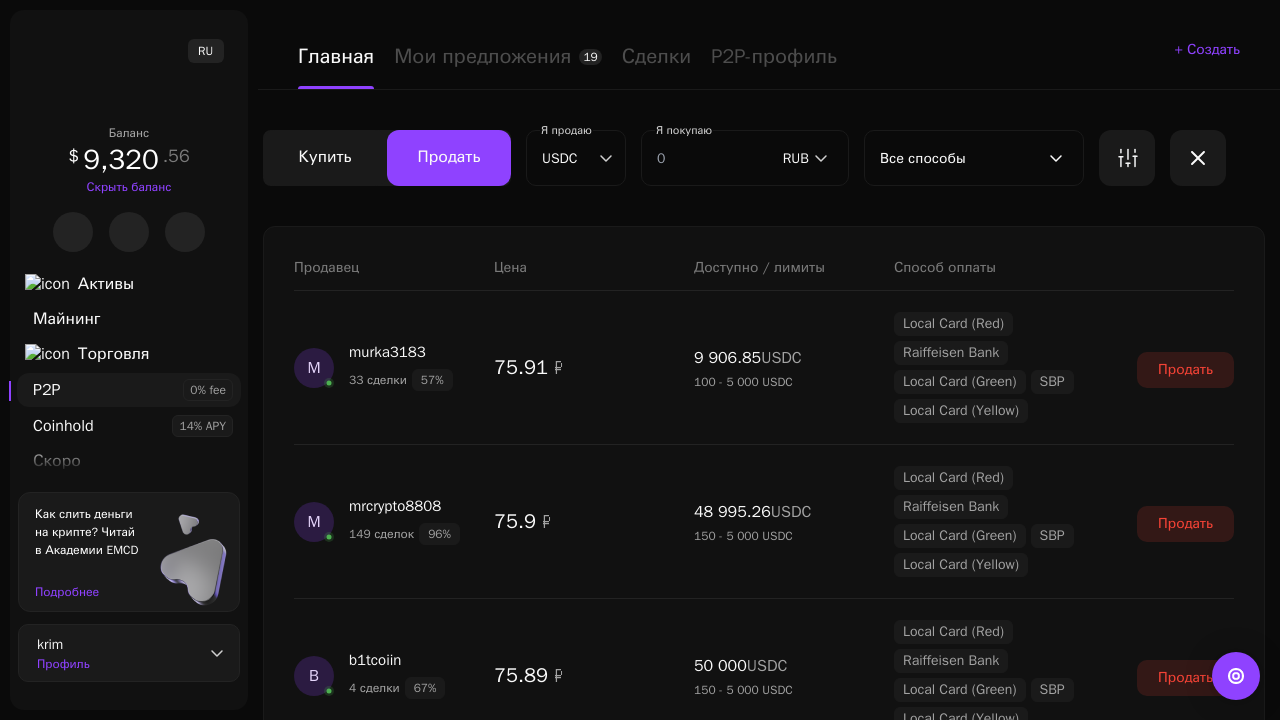 click on "Показать еще" at bounding box center [764, 2455] 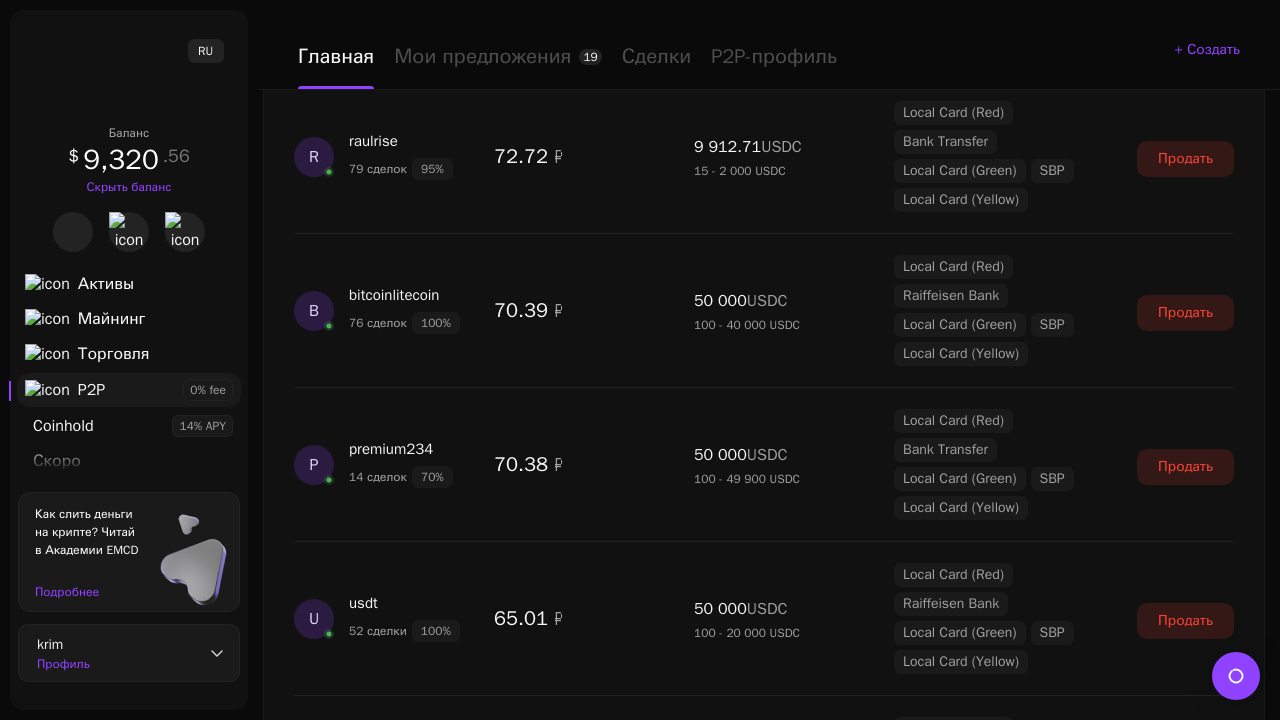 scroll, scrollTop: 1827, scrollLeft: 0, axis: vertical 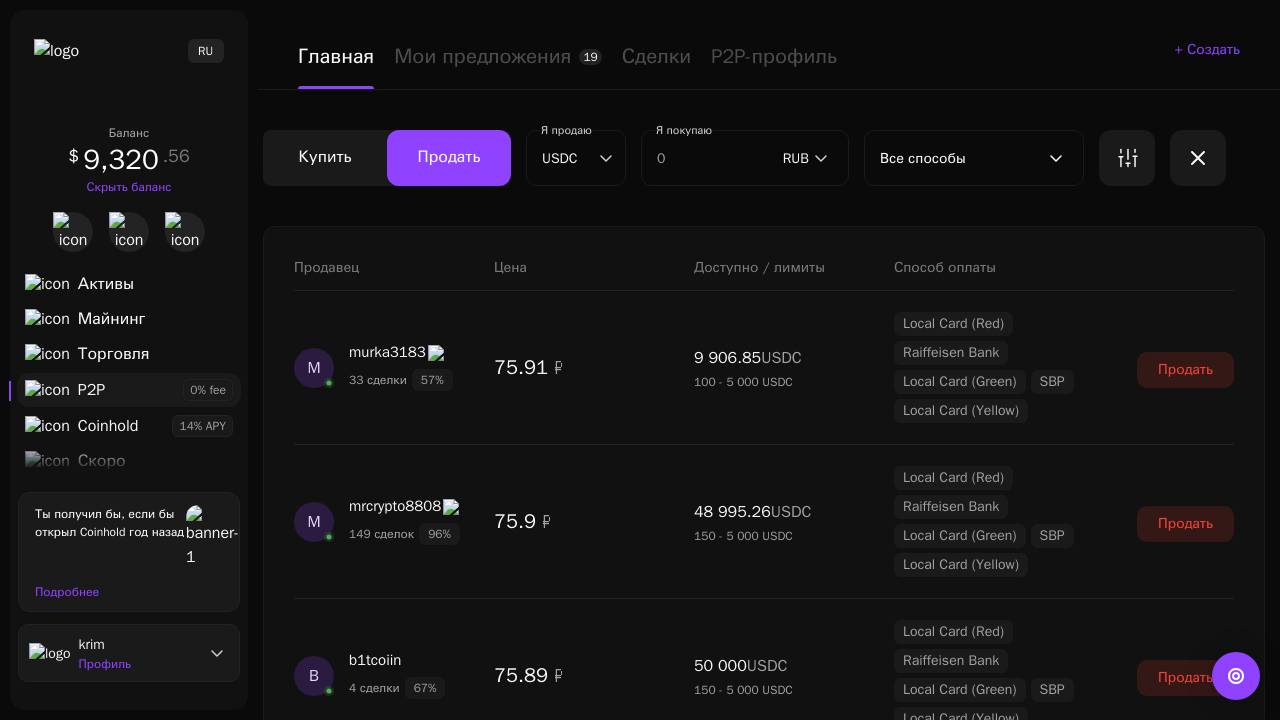 click on "Показать еще" at bounding box center (764, 2455) 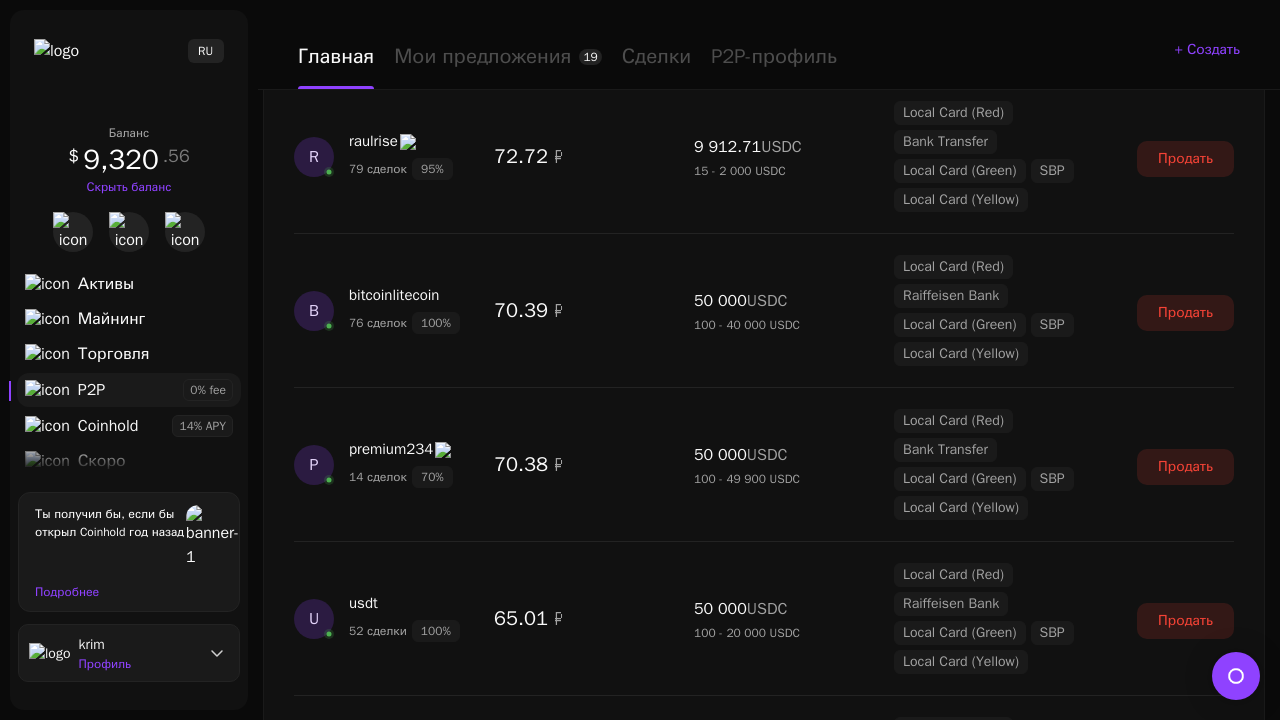 scroll, scrollTop: 1827, scrollLeft: 0, axis: vertical 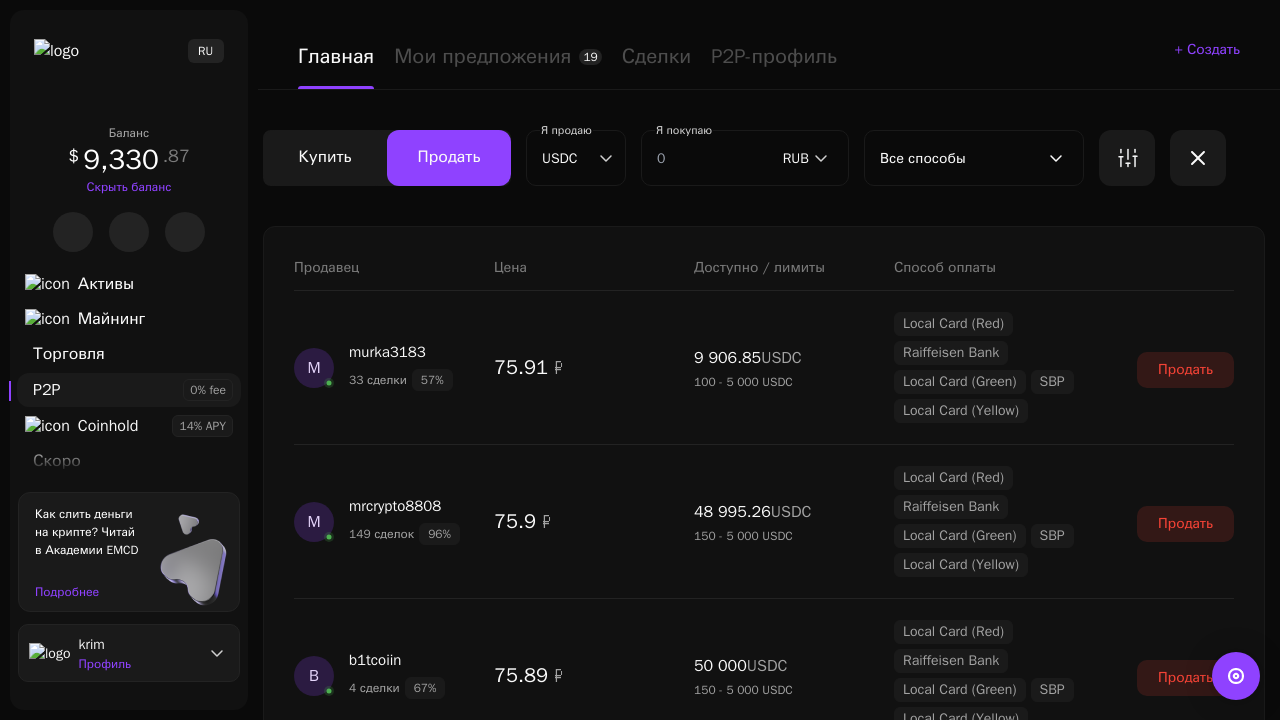 click on "Показать еще" at bounding box center [764, 2455] 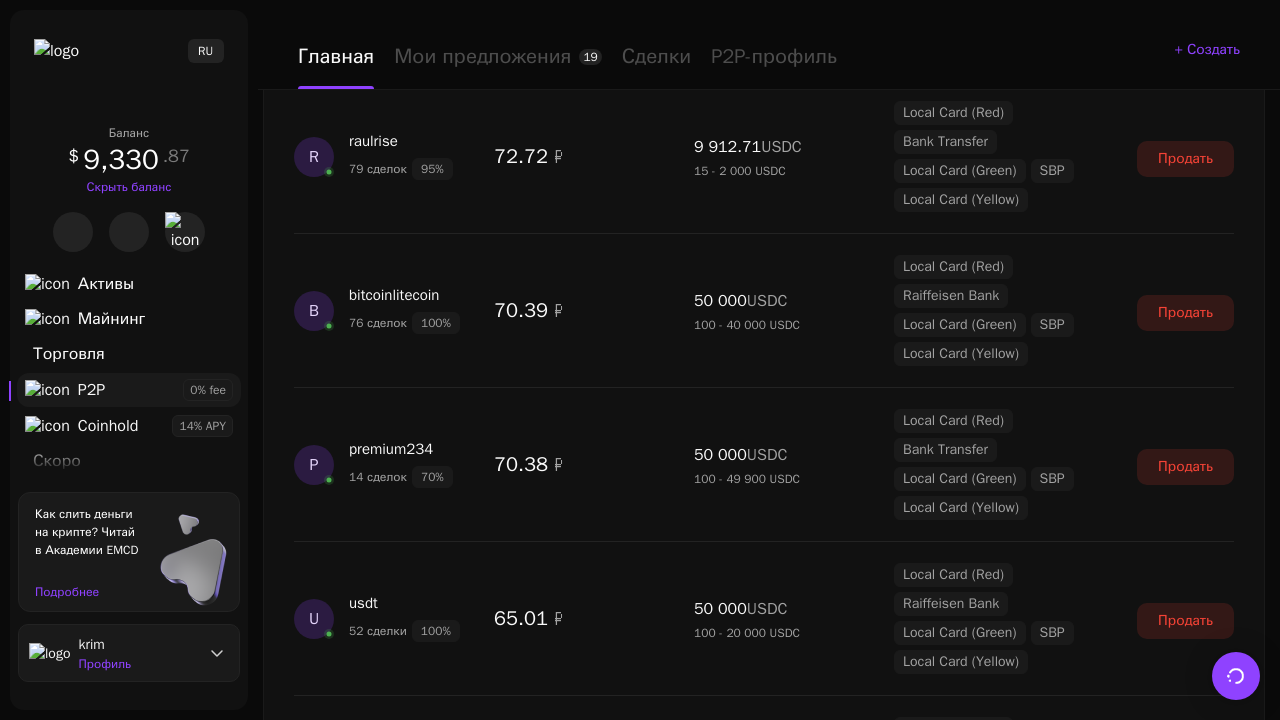scroll, scrollTop: 1827, scrollLeft: 0, axis: vertical 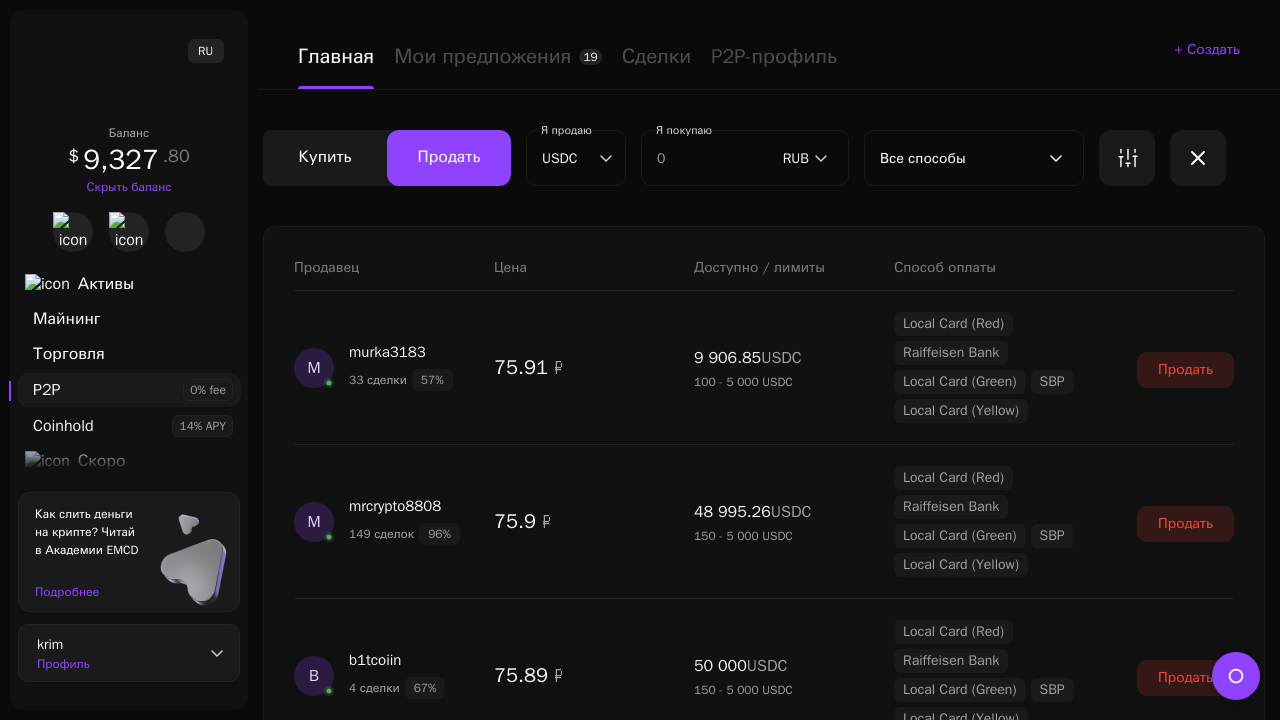 click on "Показать еще" at bounding box center [764, 2455] 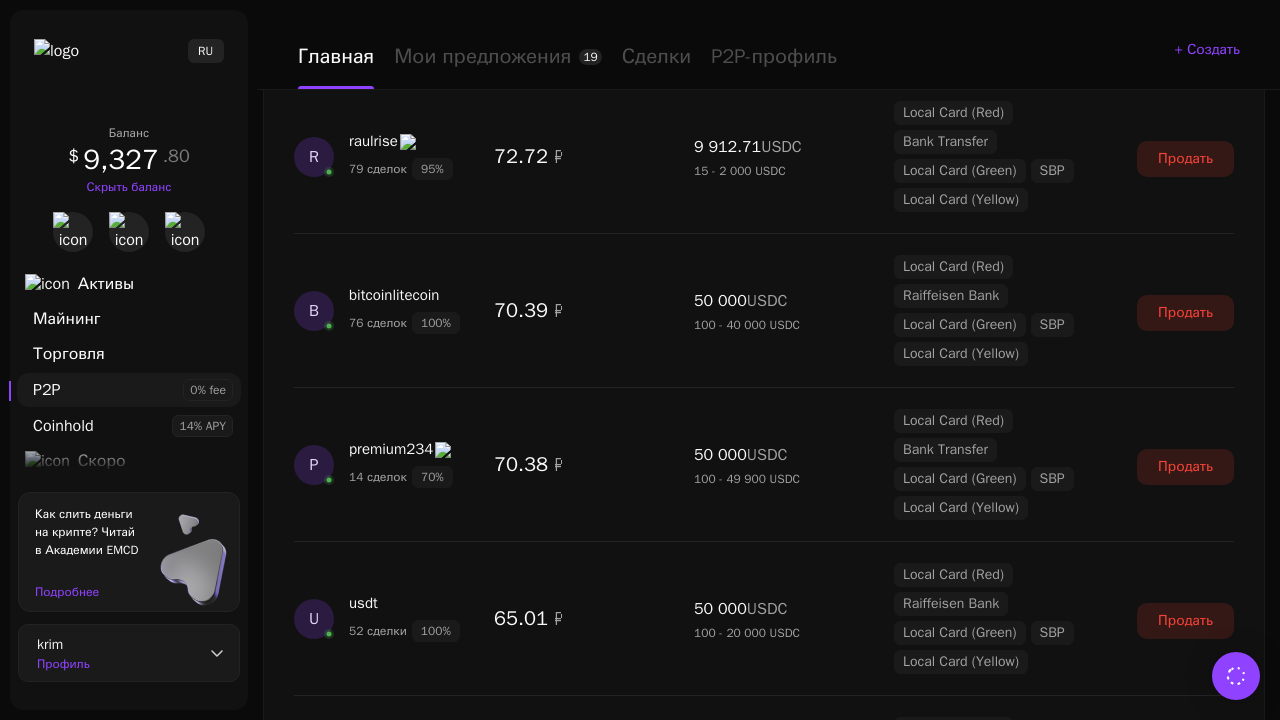 scroll, scrollTop: 1827, scrollLeft: 0, axis: vertical 